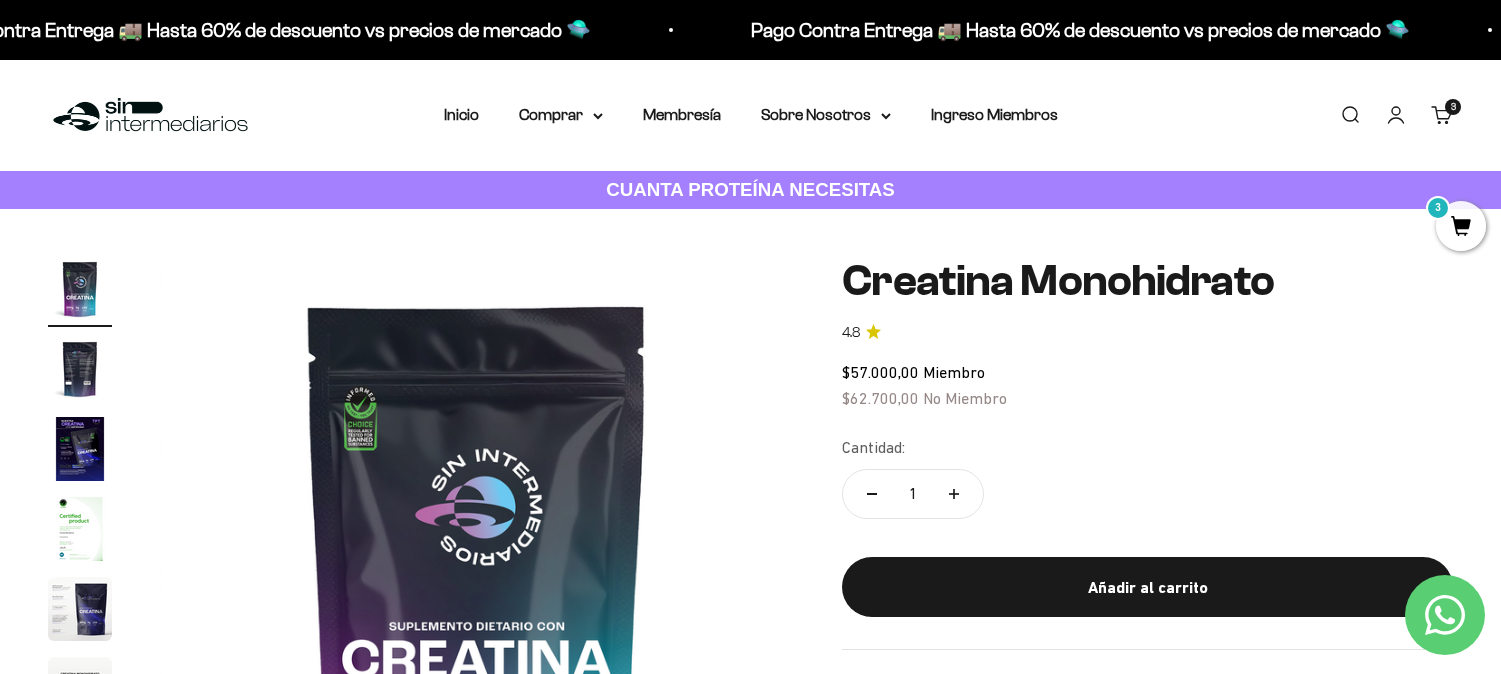 scroll, scrollTop: 444, scrollLeft: 0, axis: vertical 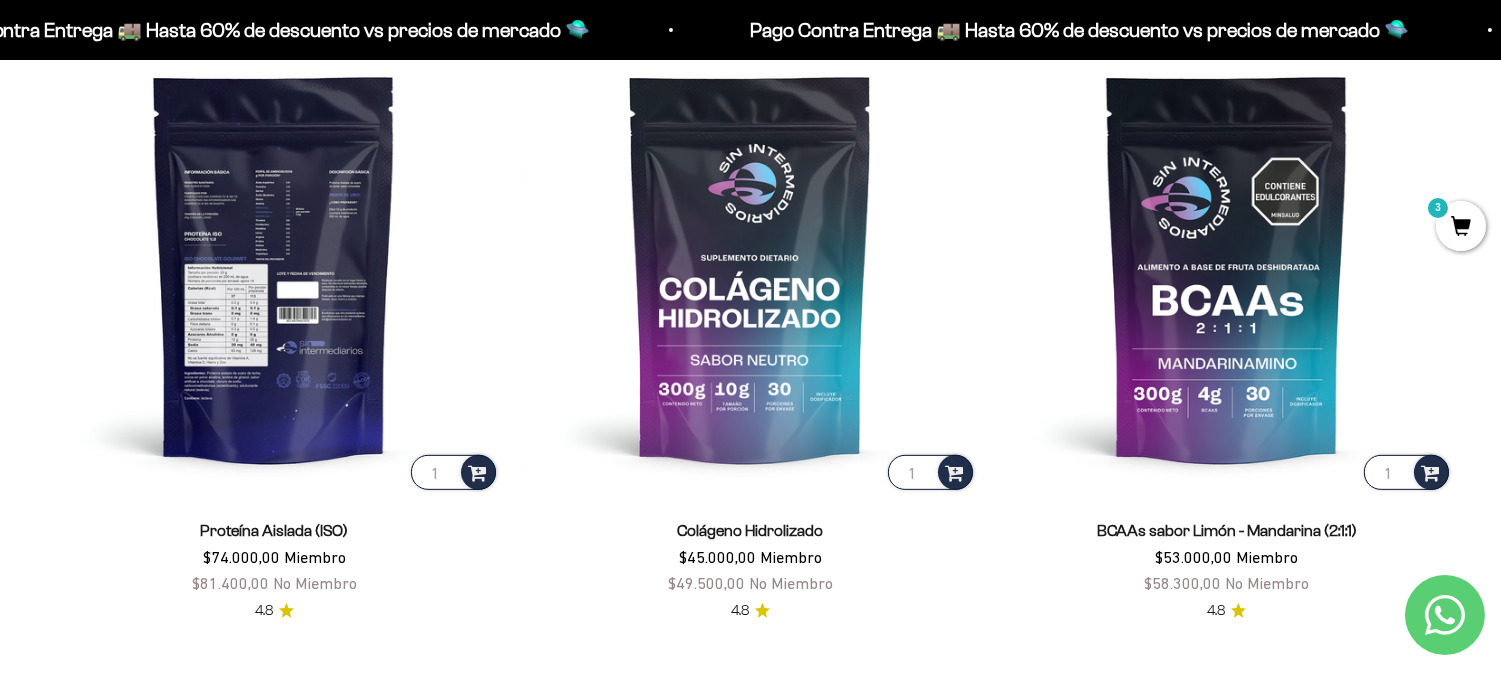 click at bounding box center (274, 268) 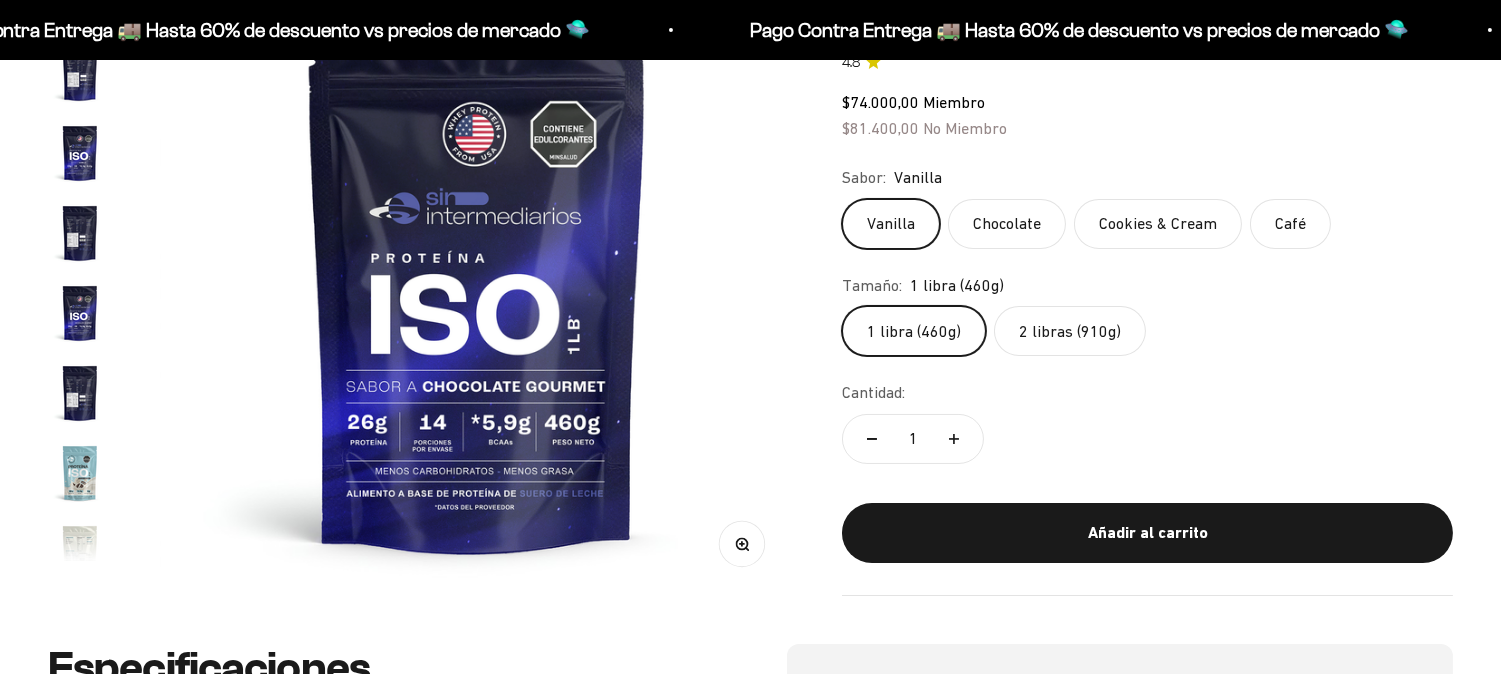 scroll, scrollTop: 296, scrollLeft: 0, axis: vertical 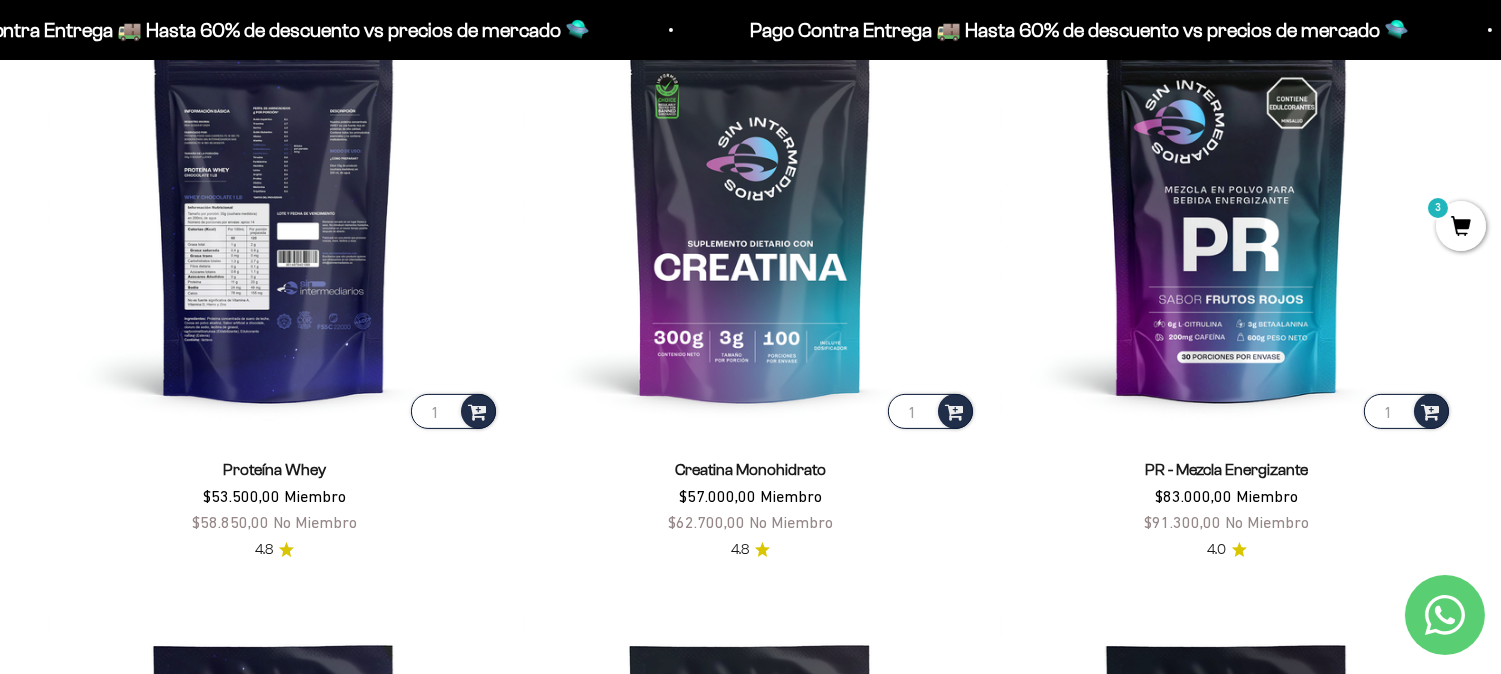 click at bounding box center [274, 207] 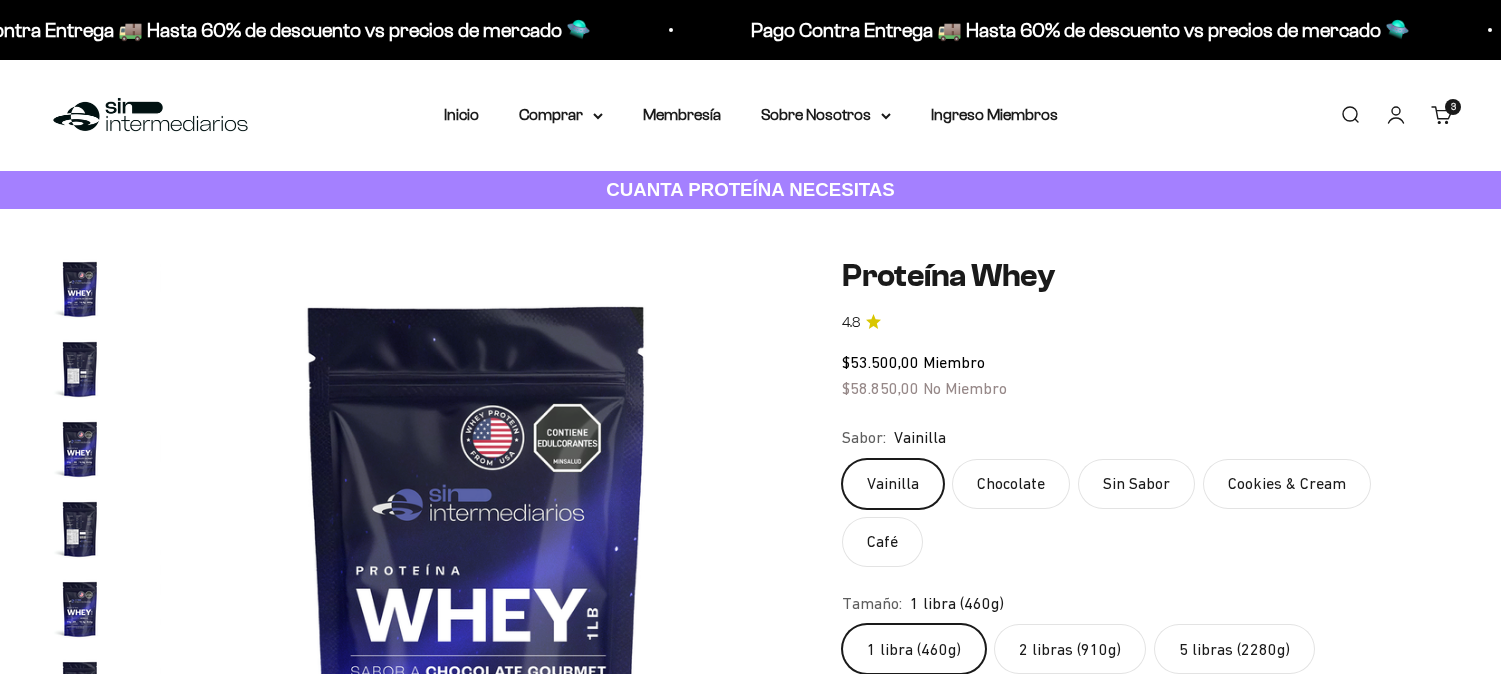 scroll, scrollTop: 147, scrollLeft: 0, axis: vertical 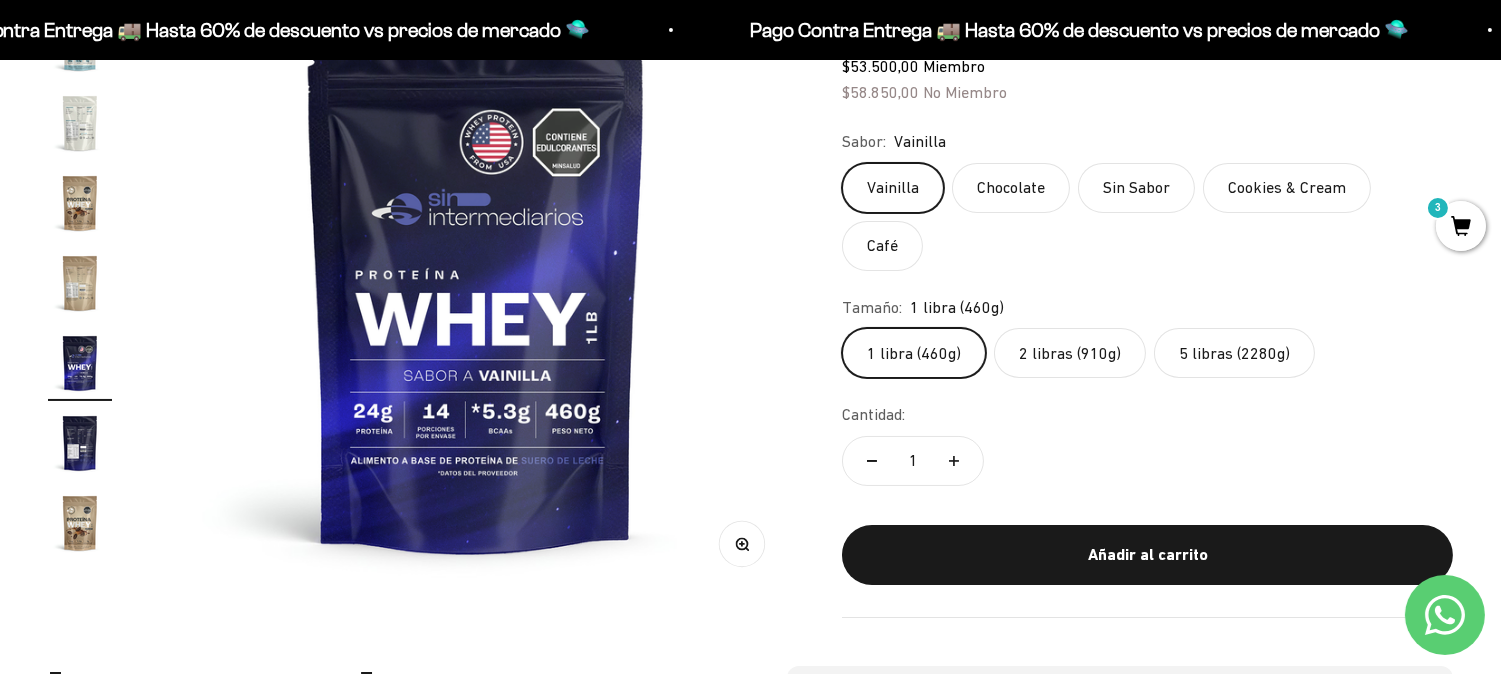 click at bounding box center (80, 203) 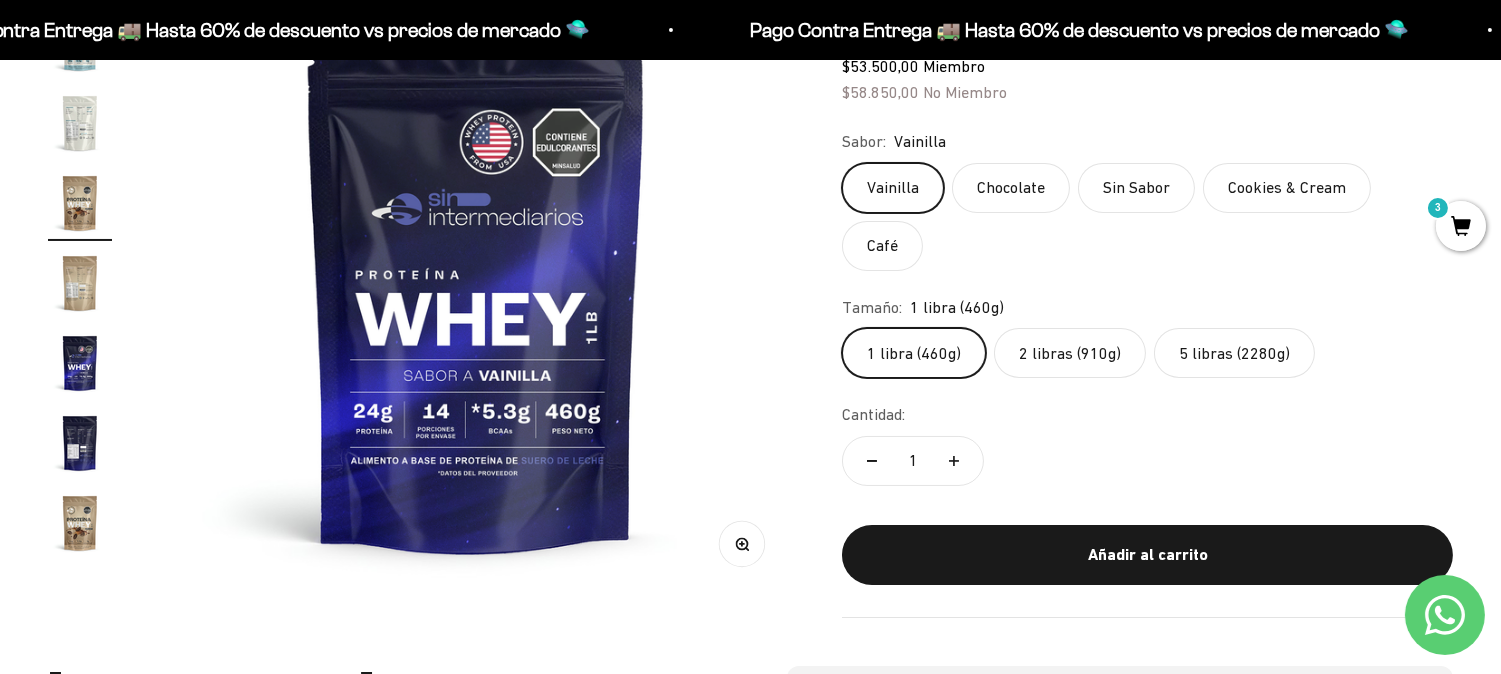 scroll, scrollTop: 0, scrollLeft: 10201, axis: horizontal 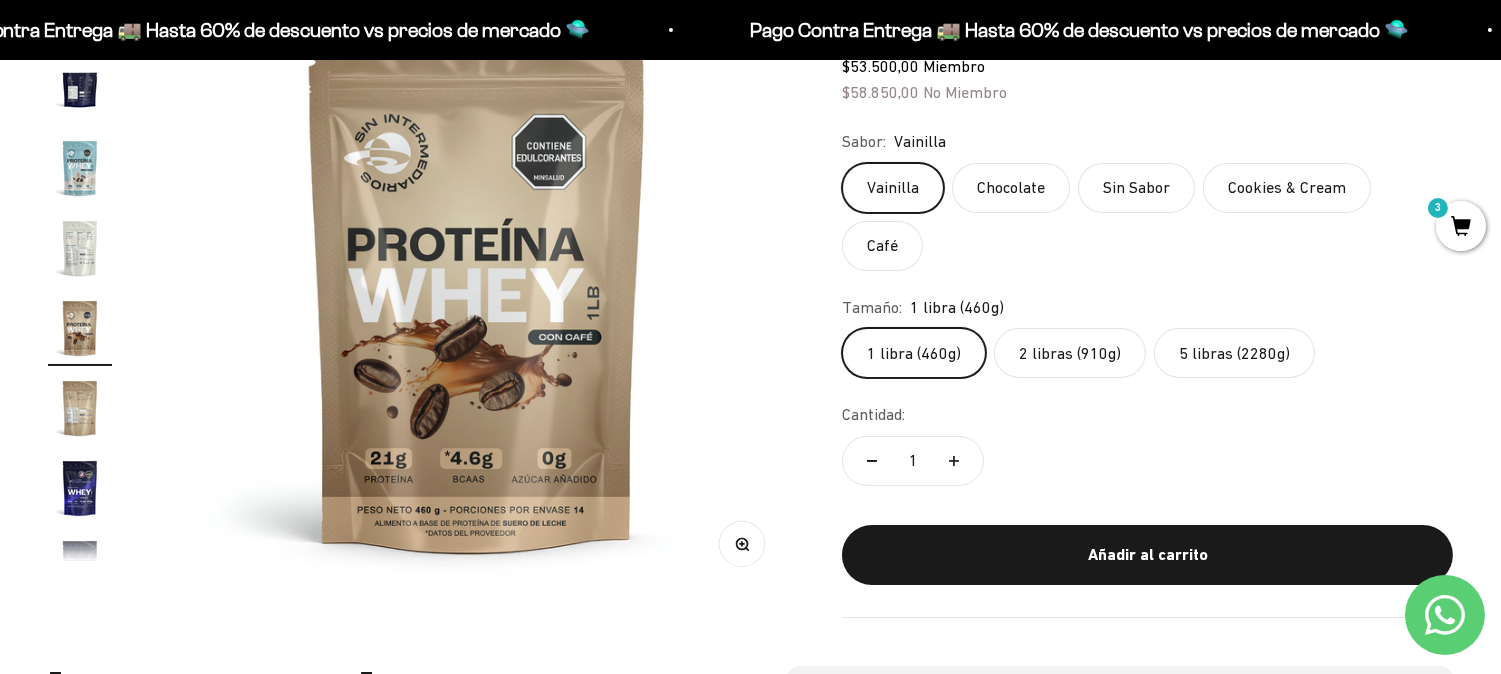 click at bounding box center [80, 168] 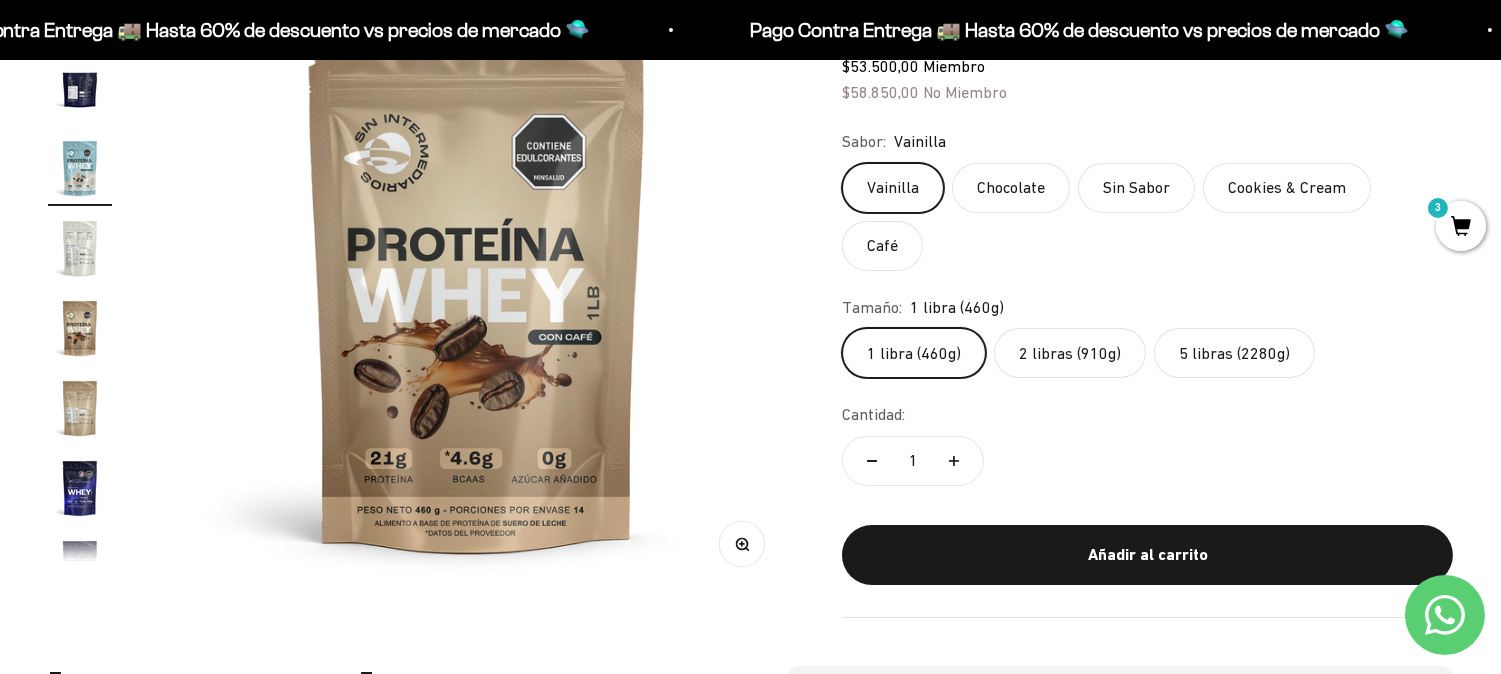 scroll, scrollTop: 0, scrollLeft: 8571, axis: horizontal 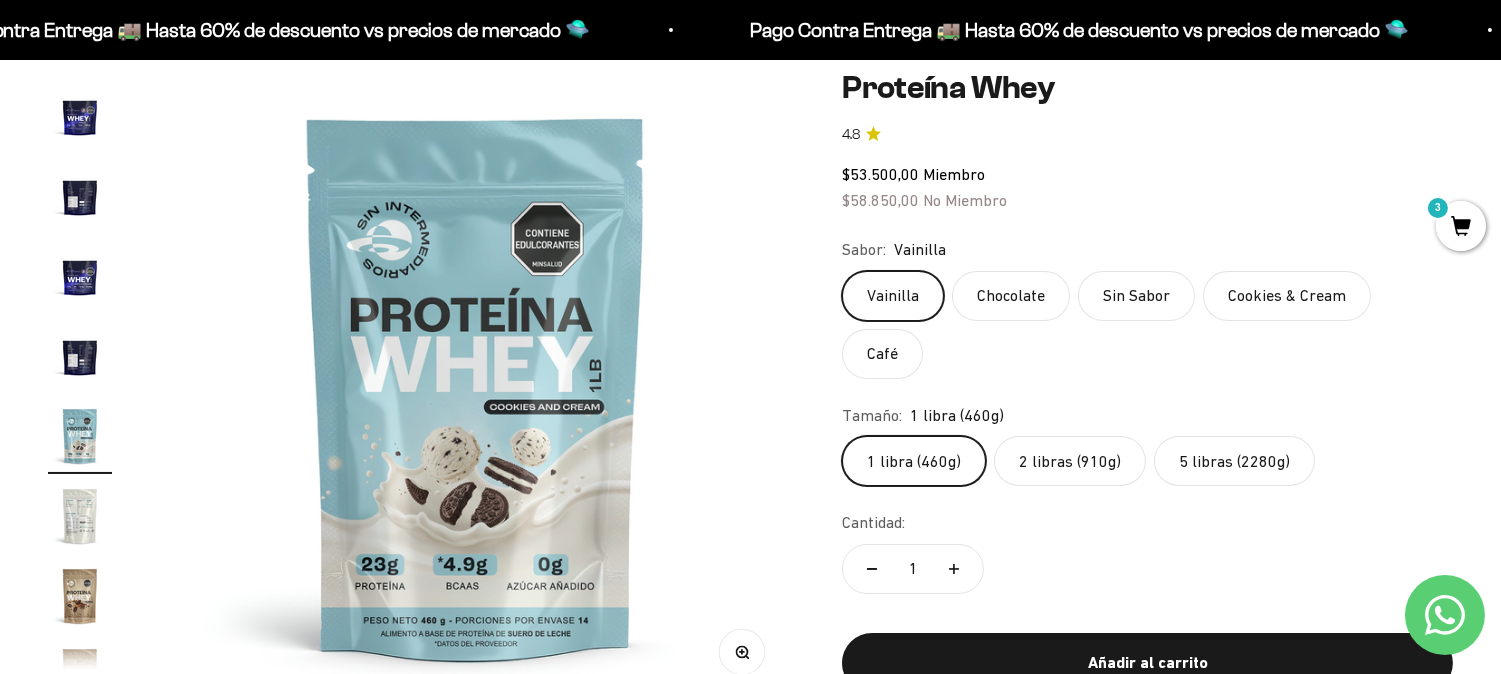 type 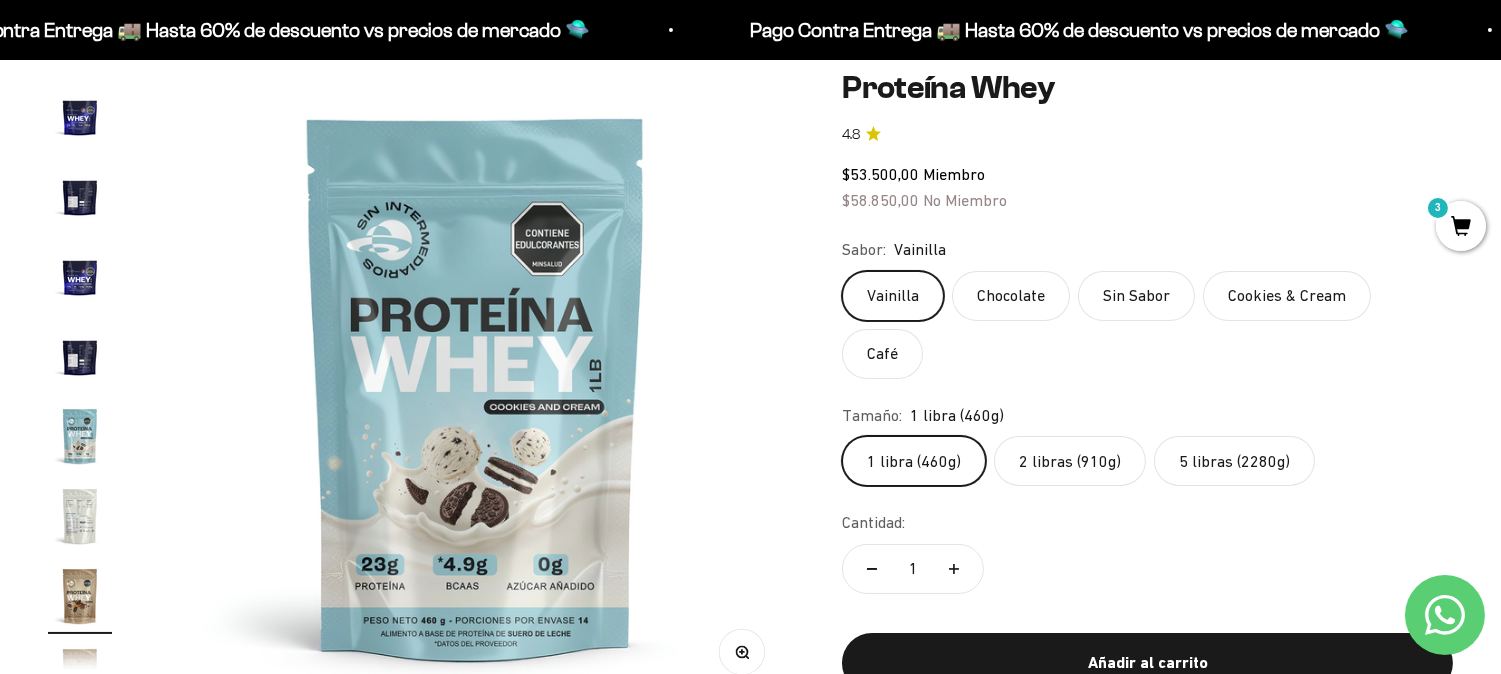 scroll, scrollTop: 0, scrollLeft: 8352, axis: horizontal 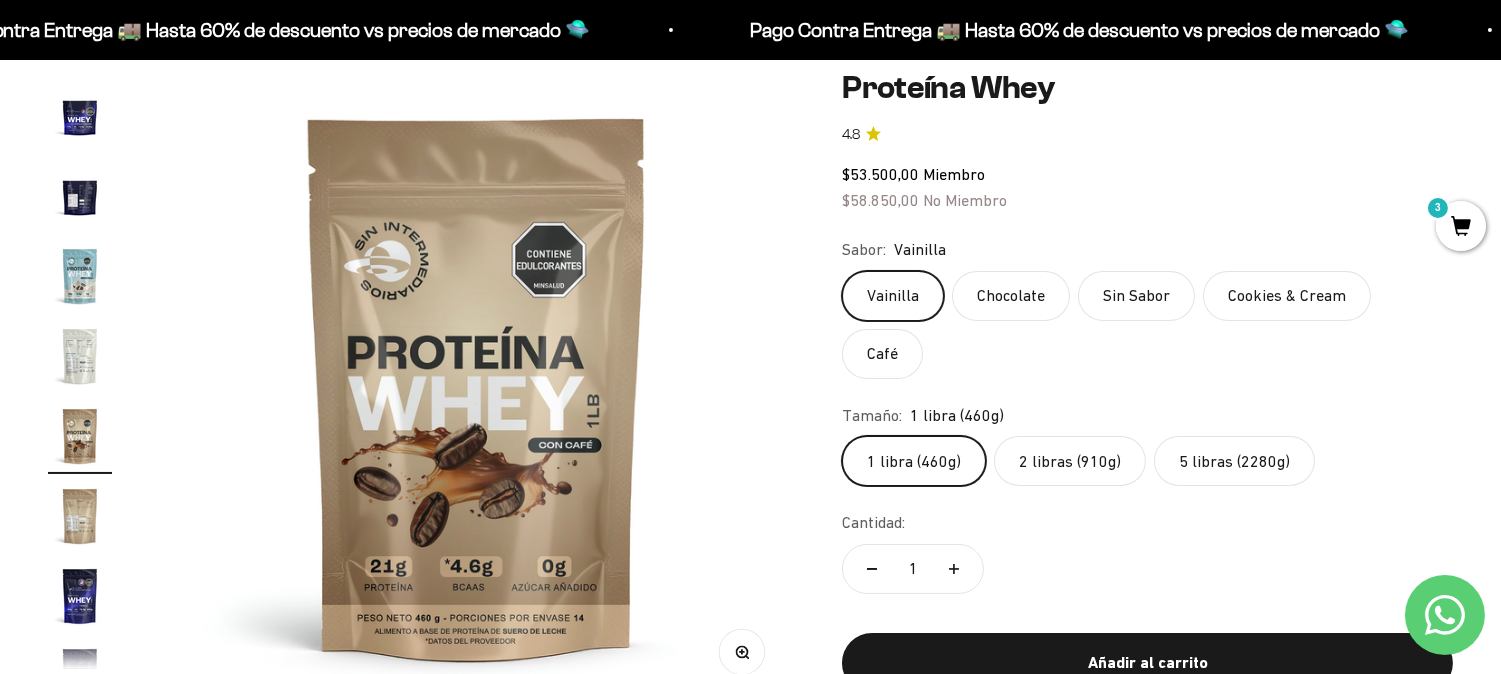 type 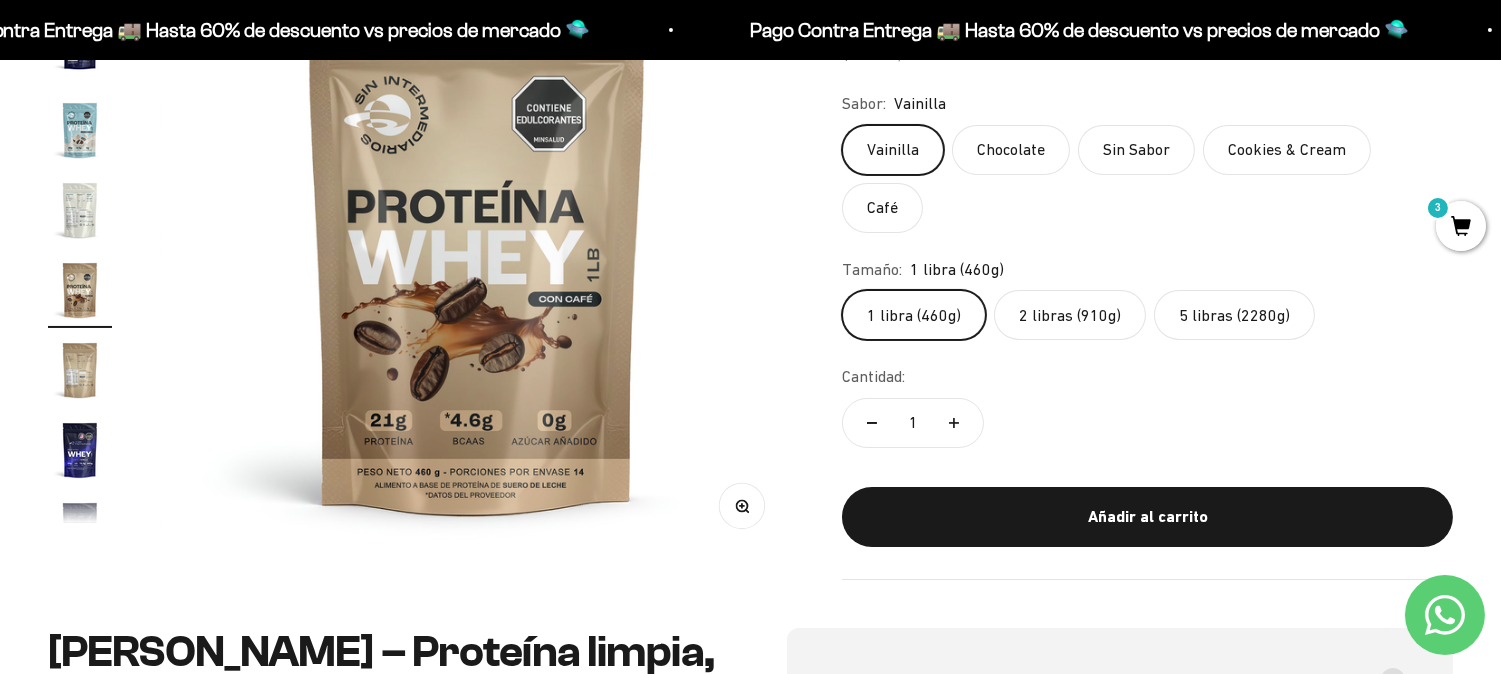 scroll, scrollTop: 485, scrollLeft: 0, axis: vertical 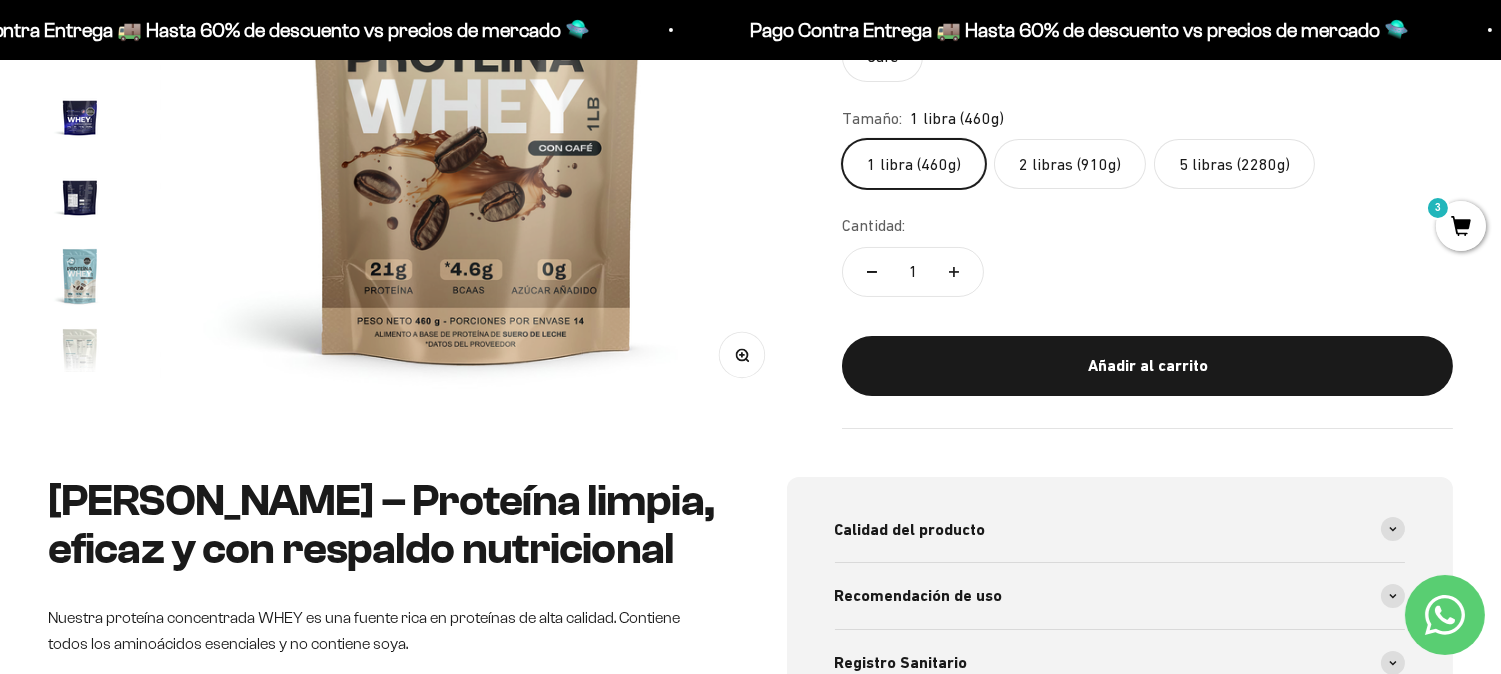 click at bounding box center (80, 116) 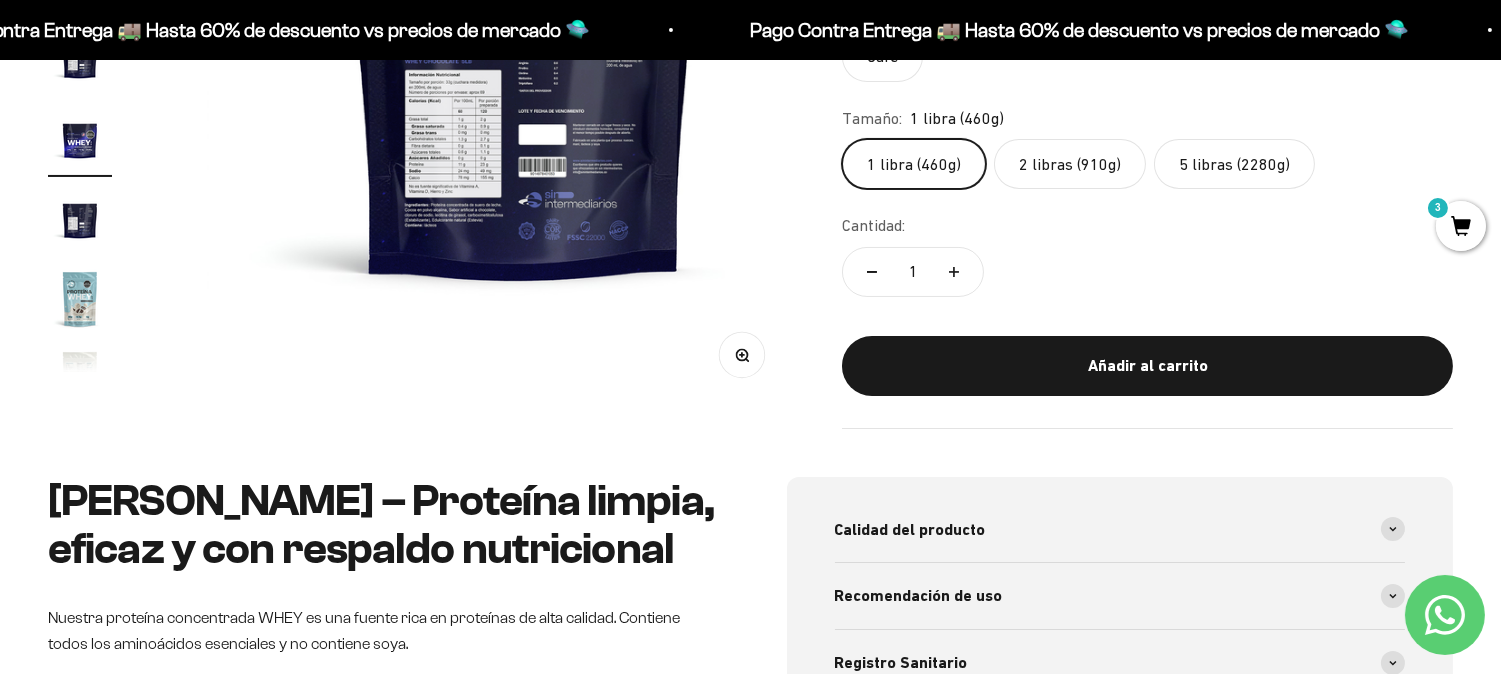 scroll, scrollTop: 0, scrollLeft: 6584, axis: horizontal 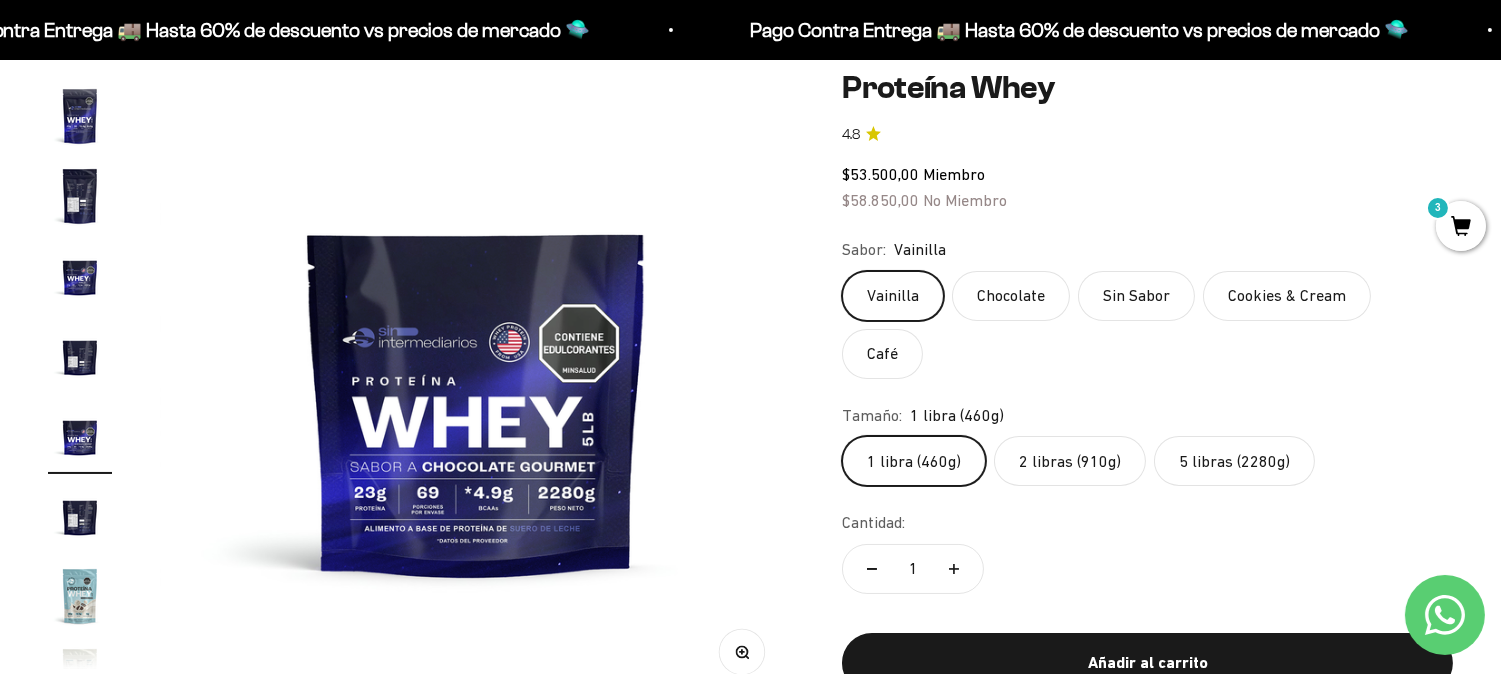 click on "5 libras (2280g)" 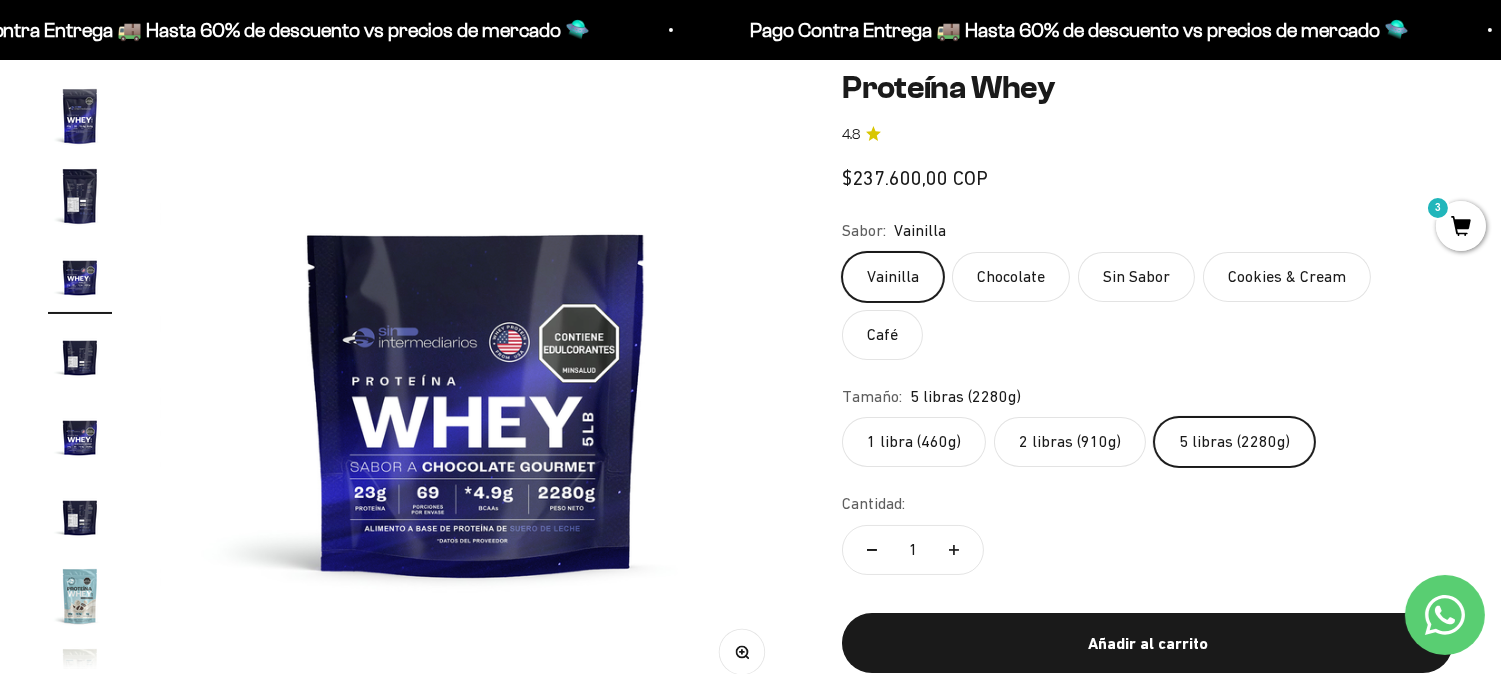 scroll, scrollTop: 0, scrollLeft: 5267, axis: horizontal 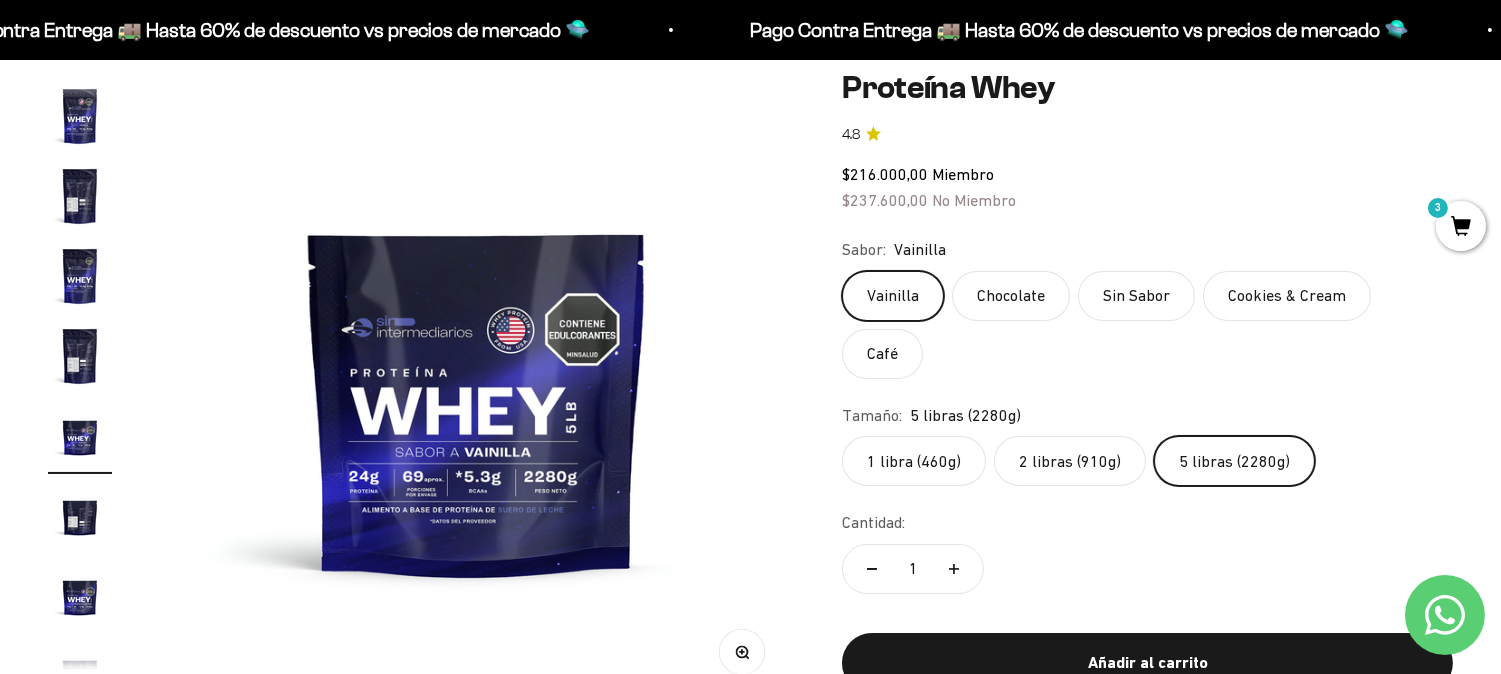 click on "2 libras (910g)" 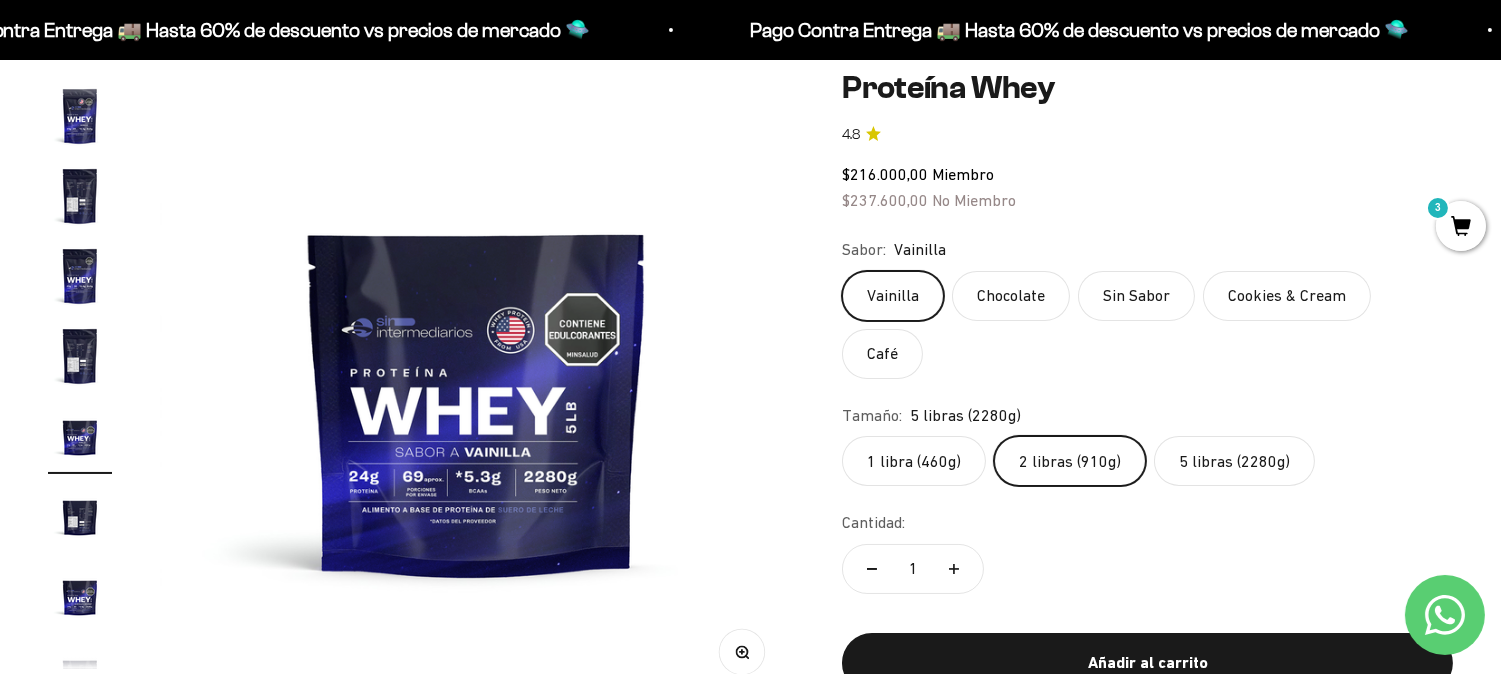 scroll, scrollTop: 0, scrollLeft: 2633, axis: horizontal 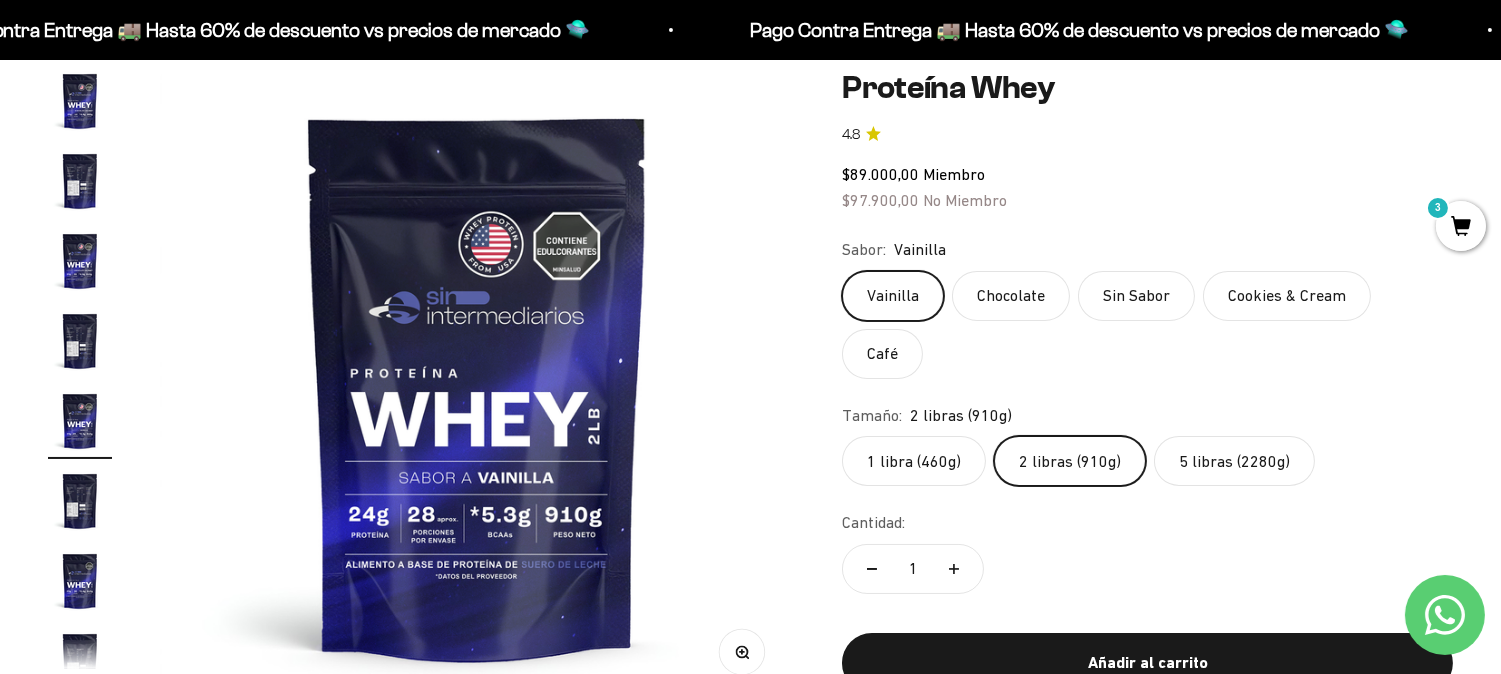 click on "1 libra (460g)" 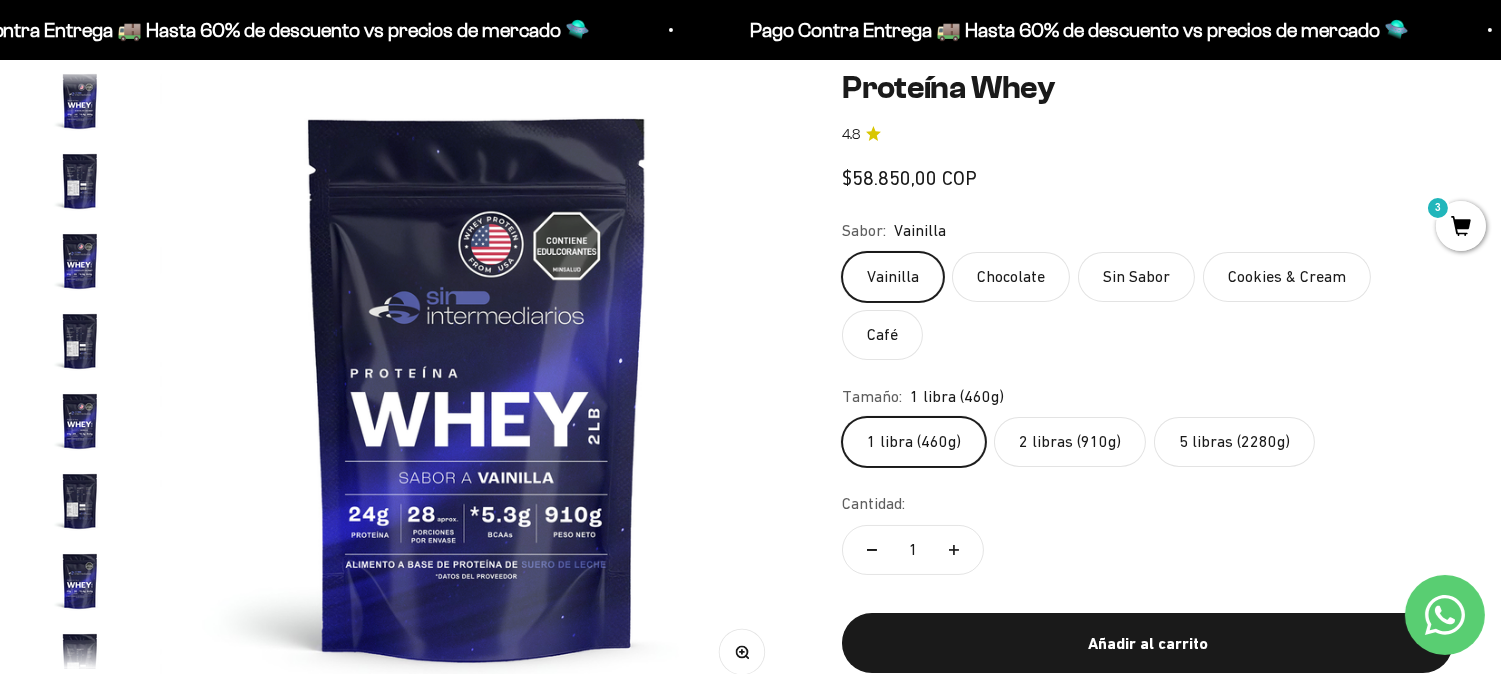 scroll, scrollTop: 0, scrollLeft: 10535, axis: horizontal 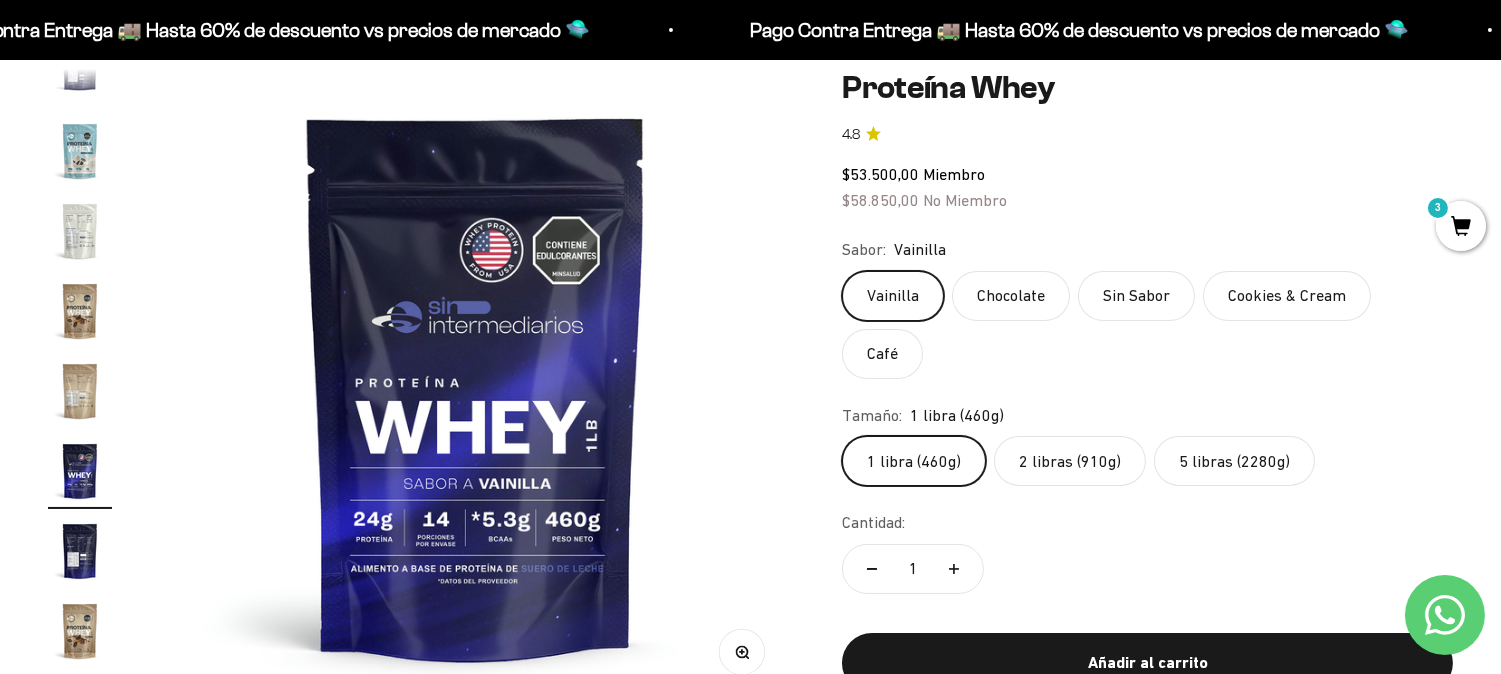 click on "2 libras (910g)" 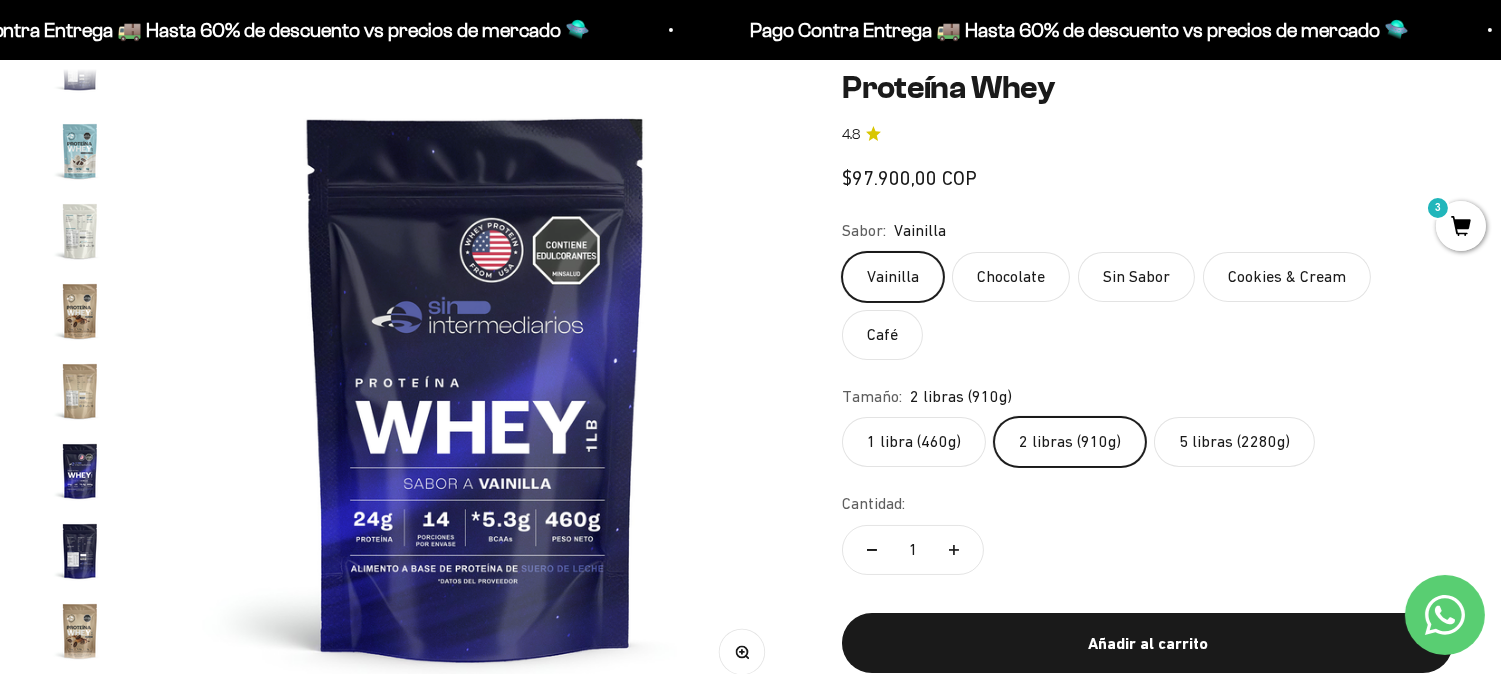 scroll, scrollTop: 0, scrollLeft: 2633, axis: horizontal 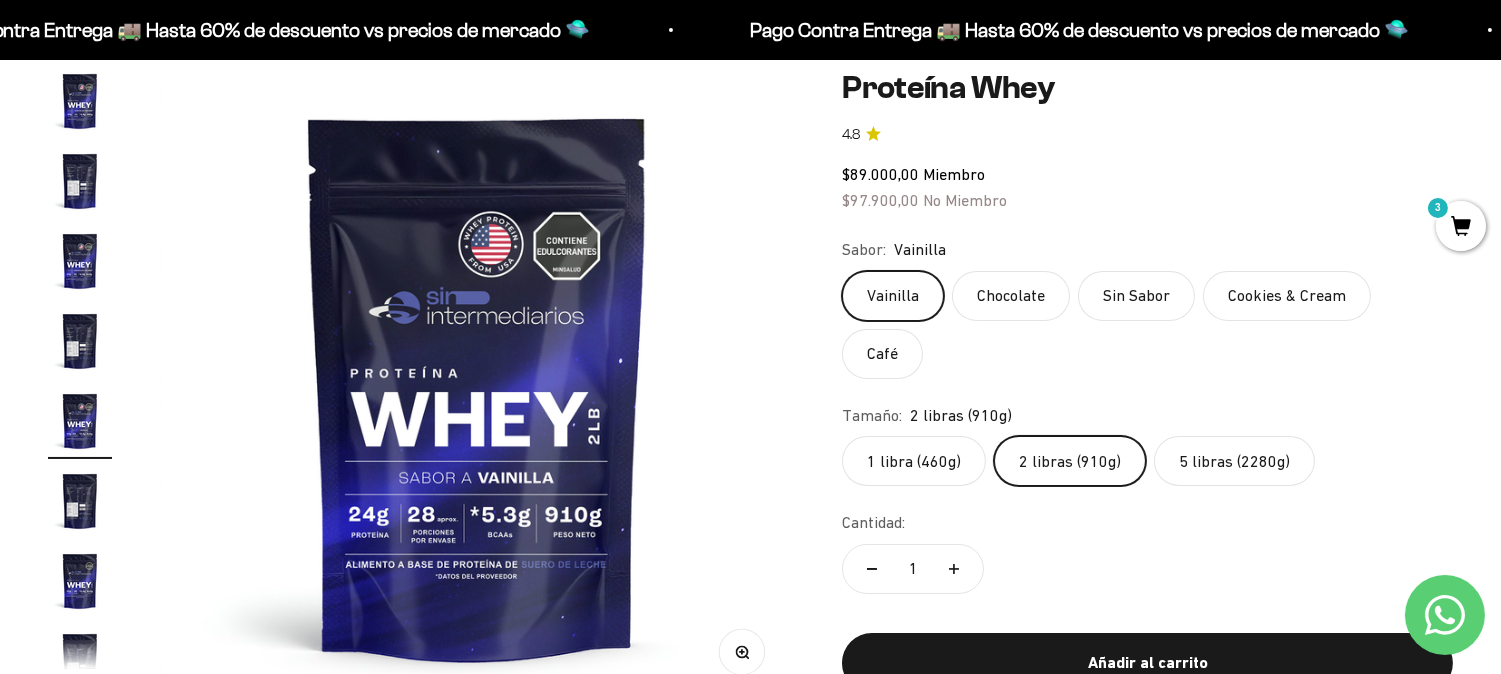 click at bounding box center (477, 386) 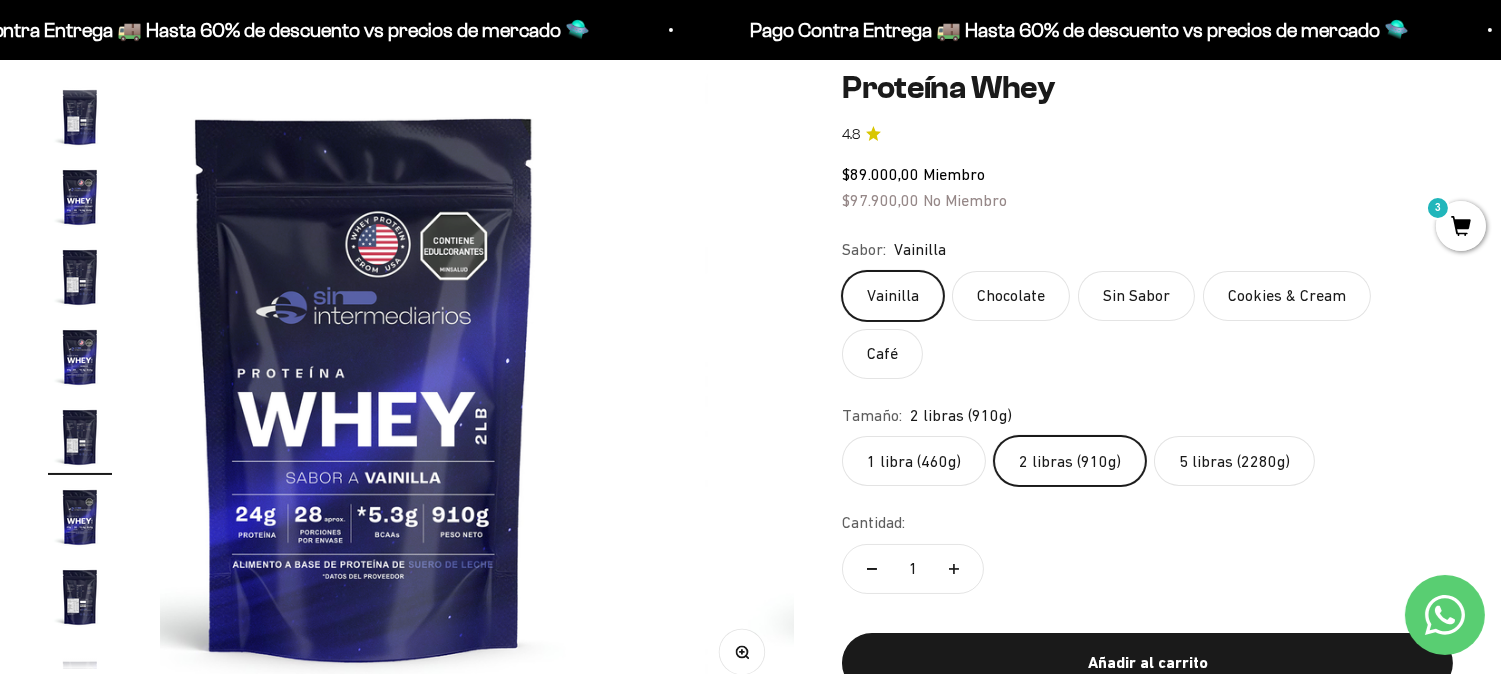 scroll, scrollTop: 0, scrollLeft: 2955, axis: horizontal 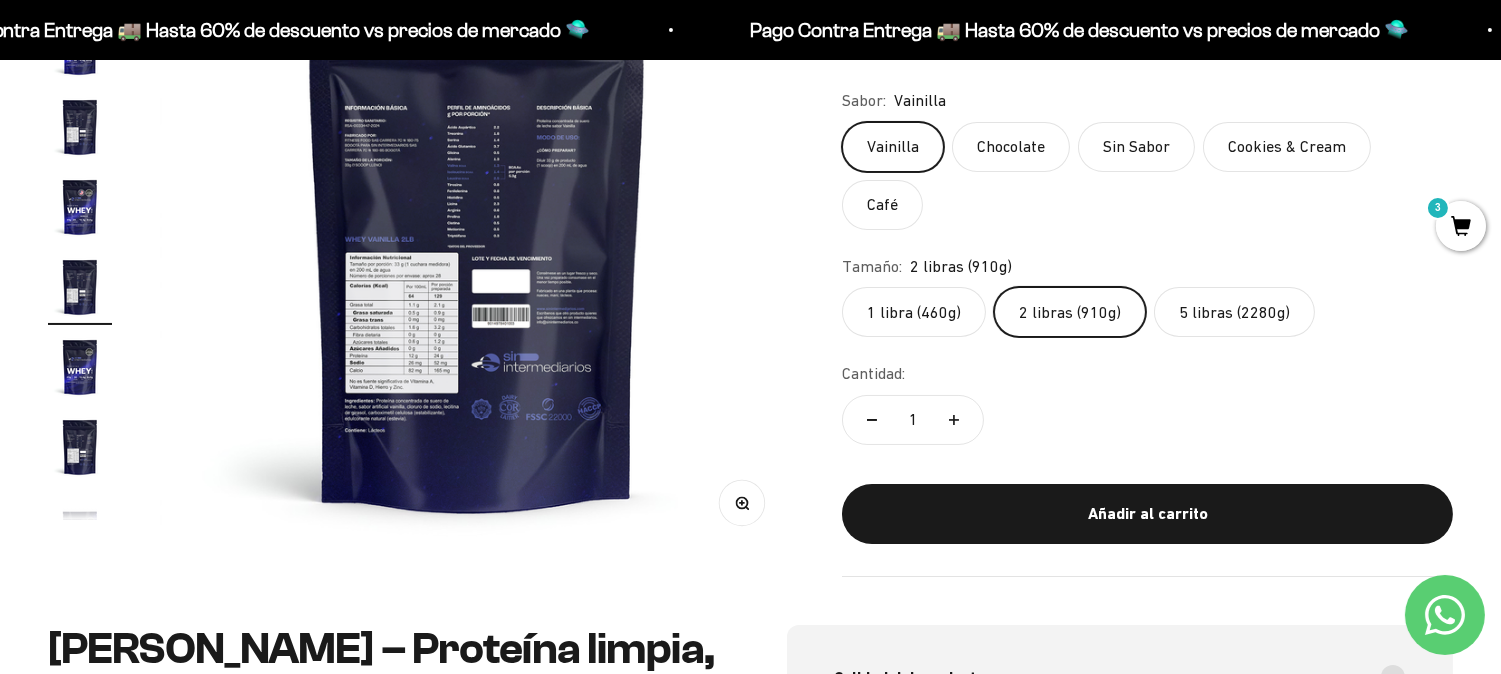 click 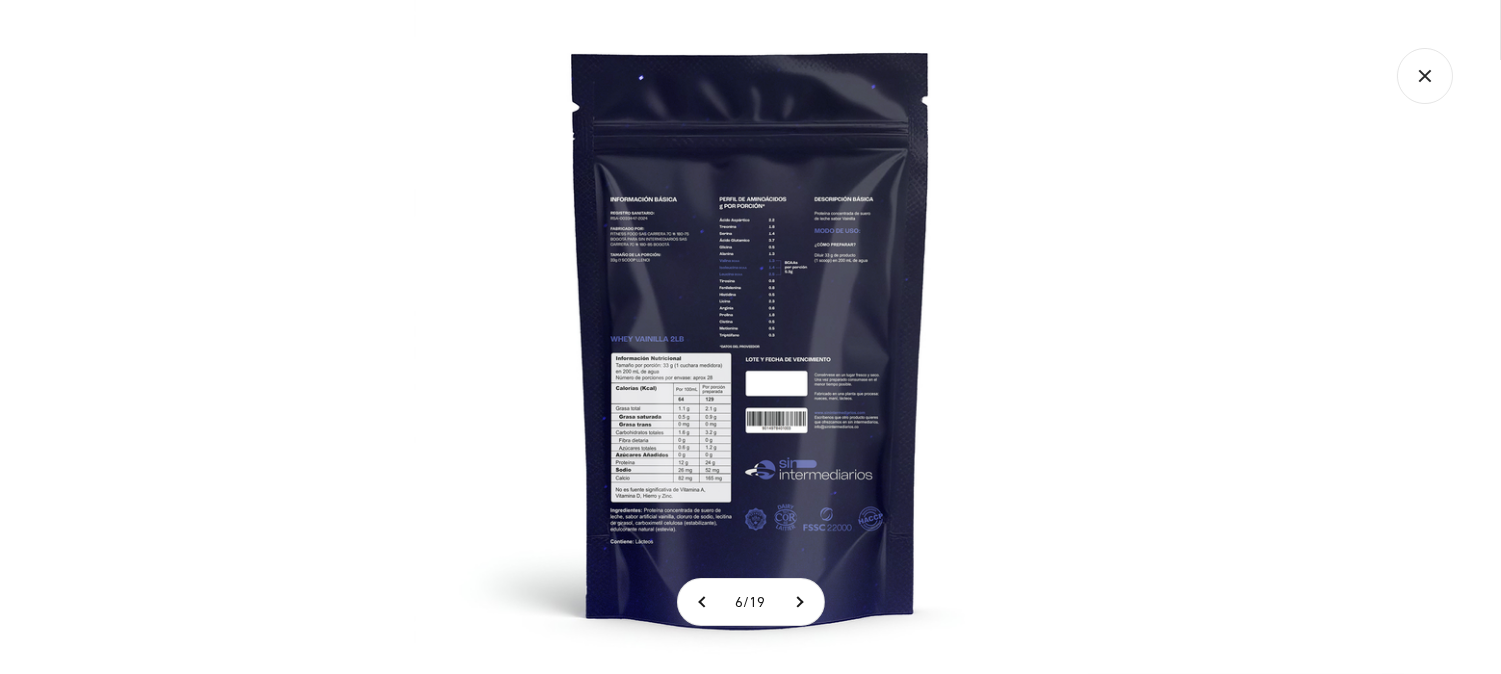 click at bounding box center (751, 337) 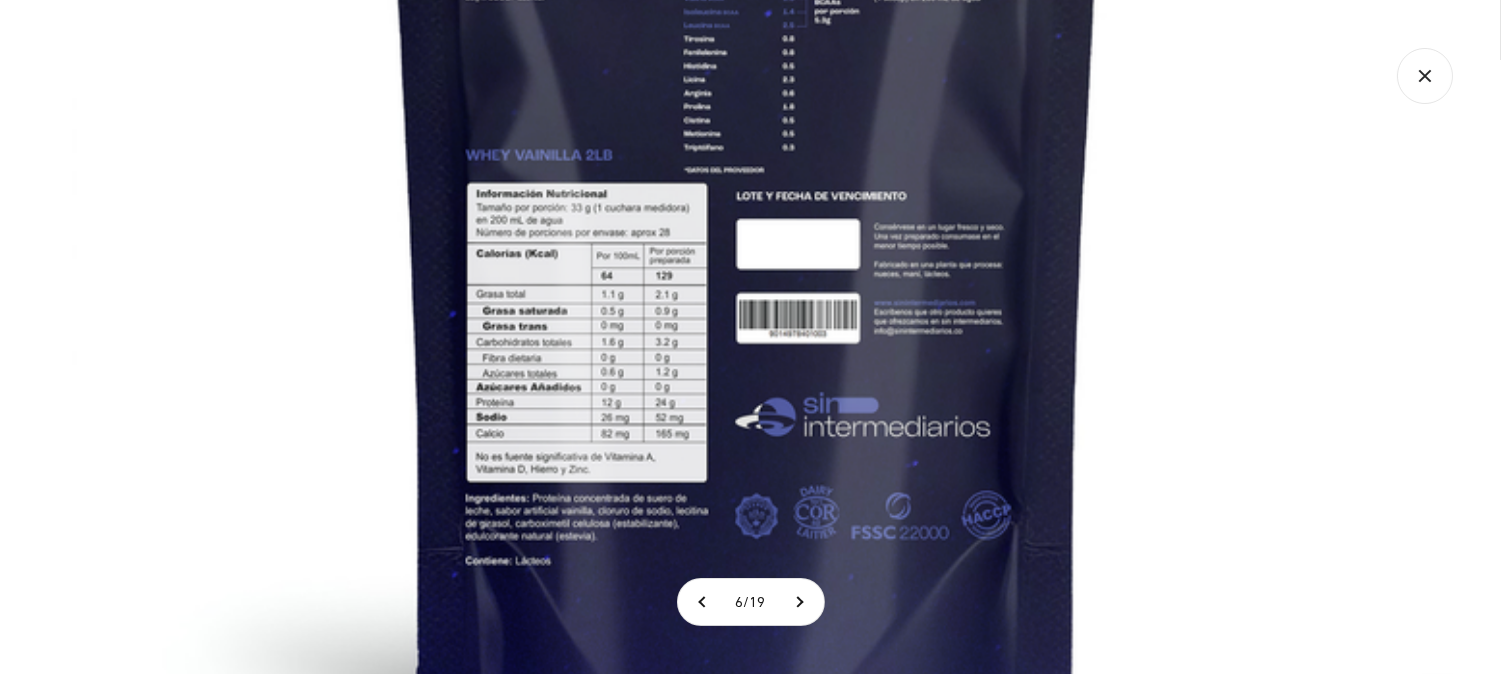 click at bounding box center [747, 151] 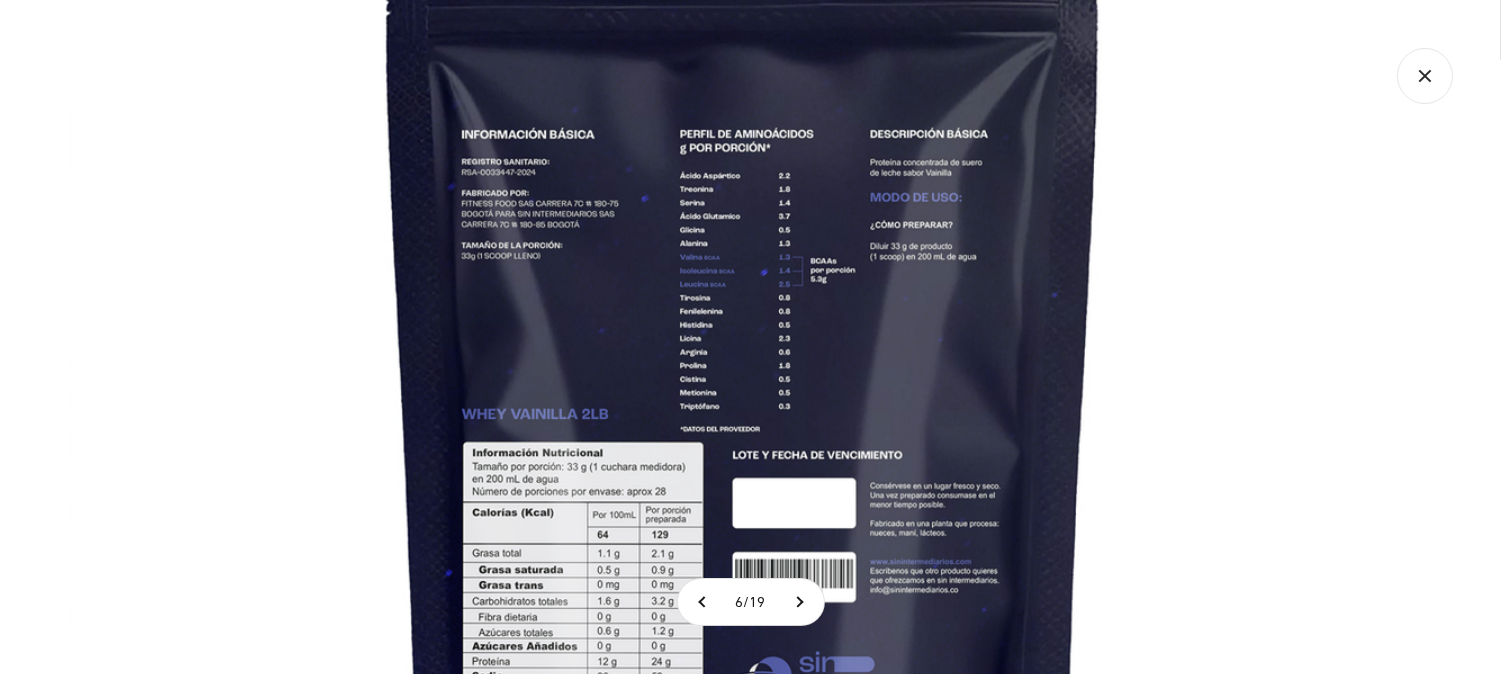 click at bounding box center [743, 410] 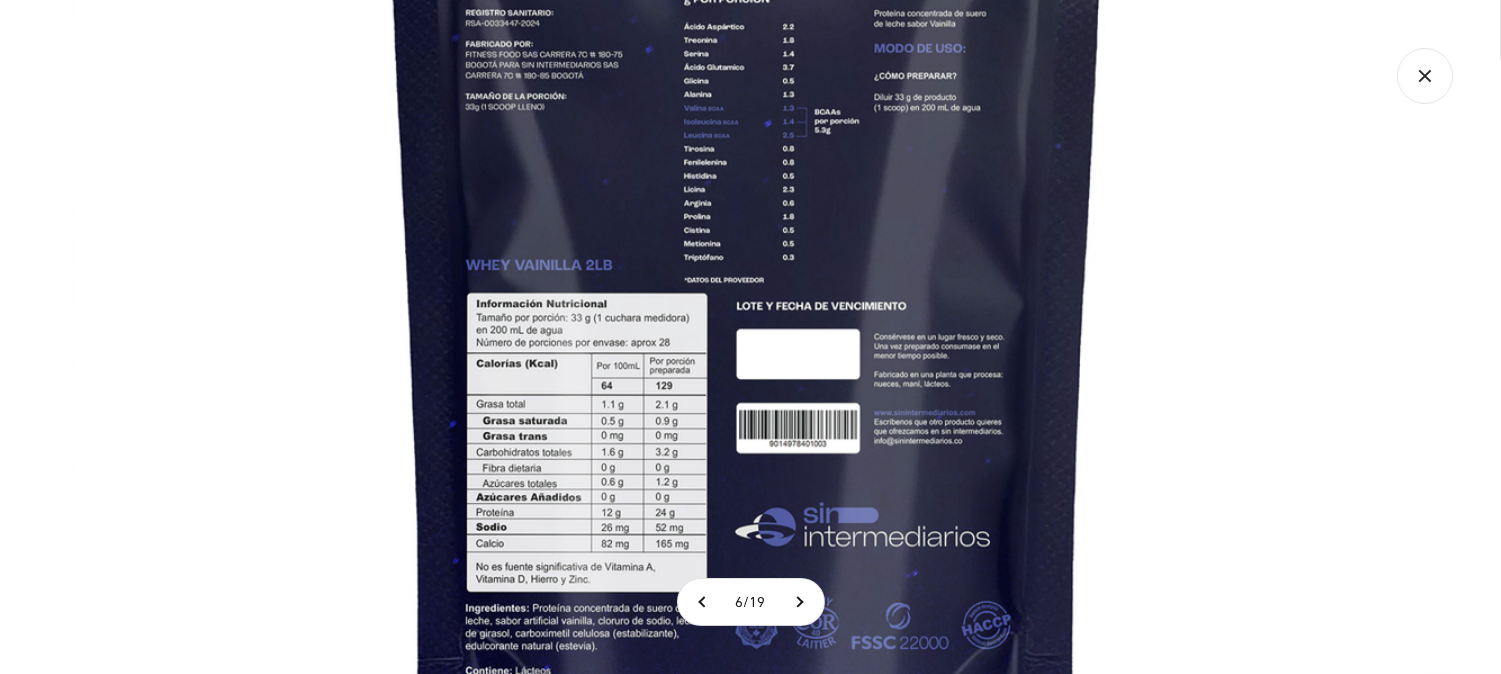 click at bounding box center [747, 261] 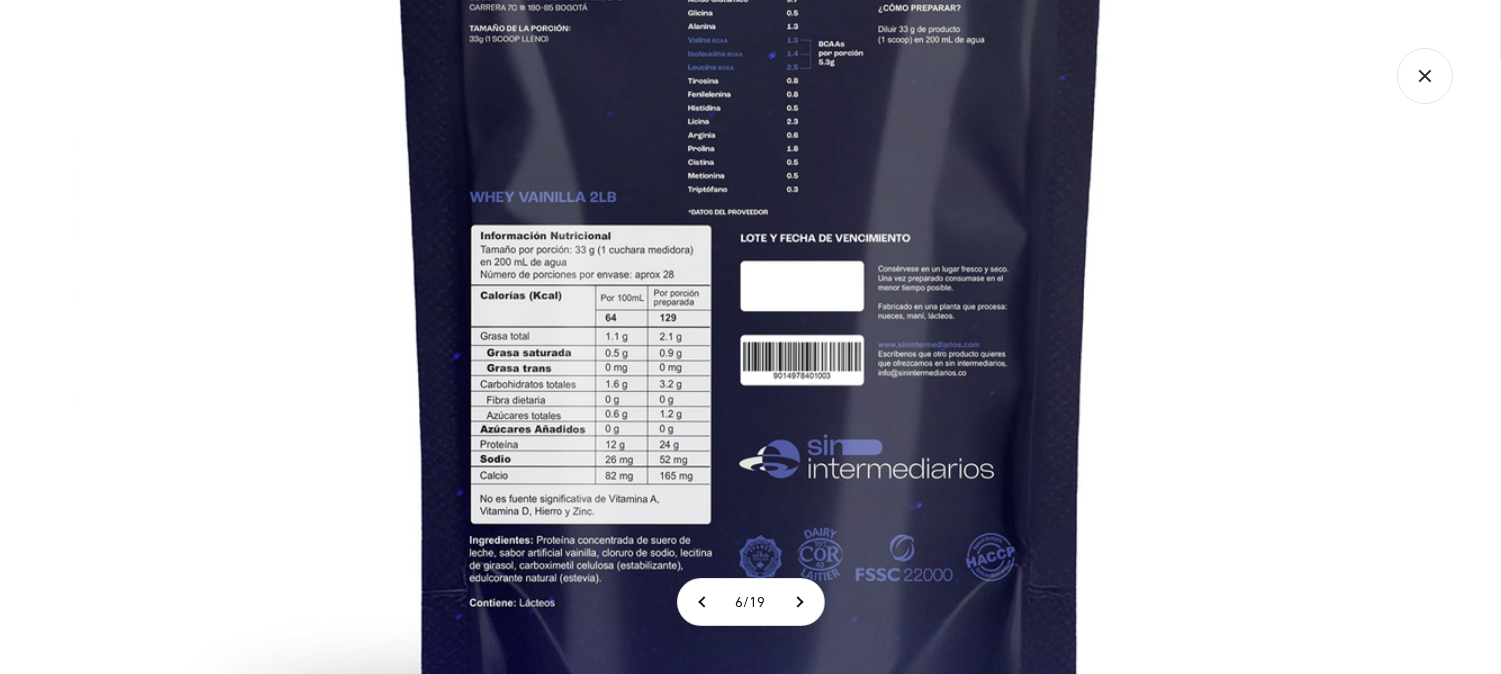 click at bounding box center [751, 193] 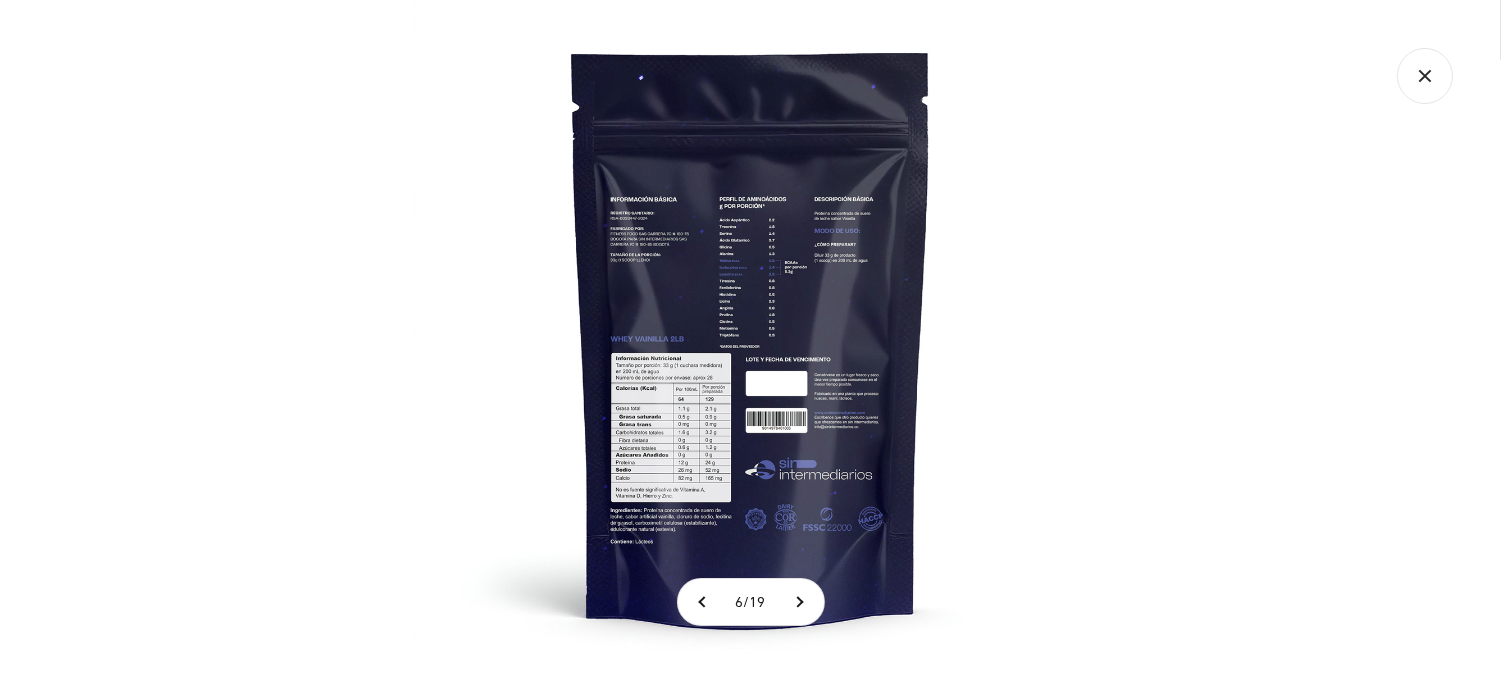 click at bounding box center (750, 337) 